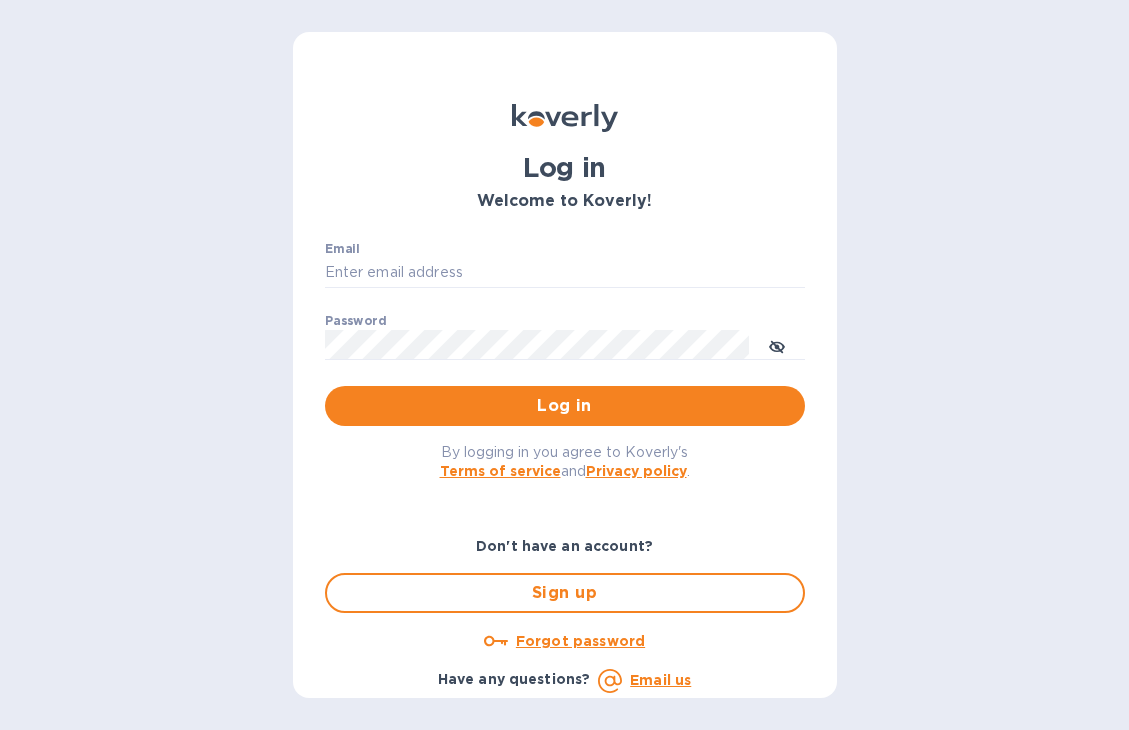scroll, scrollTop: 0, scrollLeft: 0, axis: both 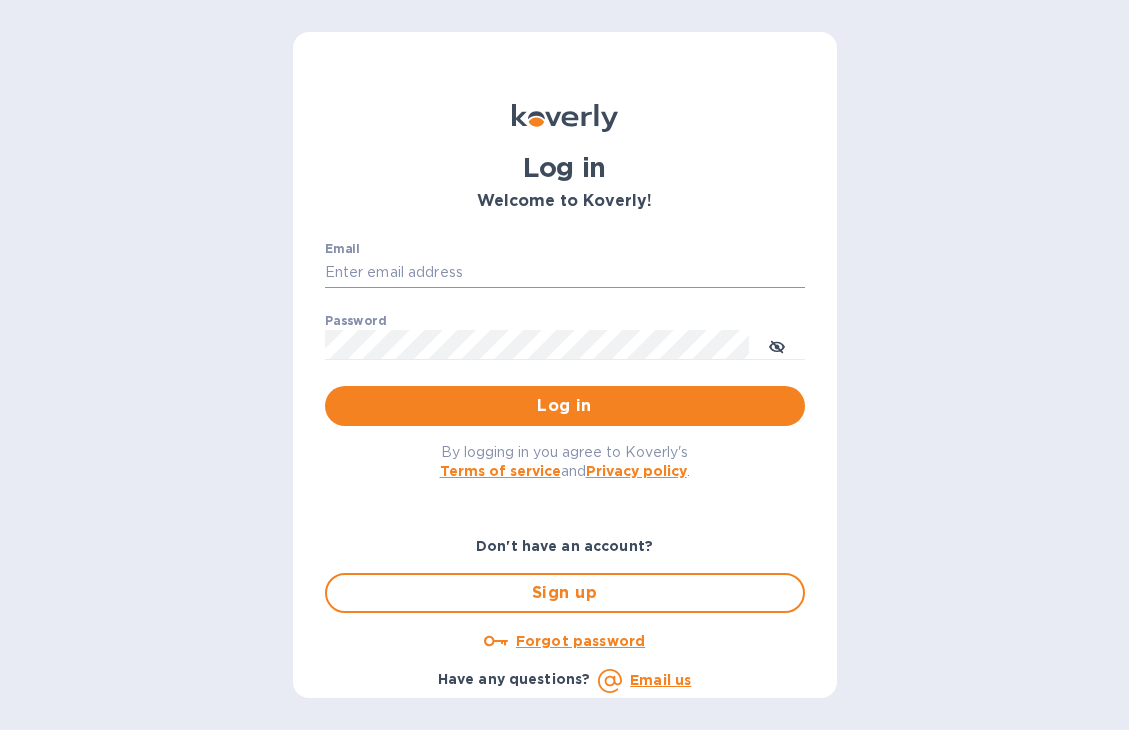 click on "Email" at bounding box center (565, 273) 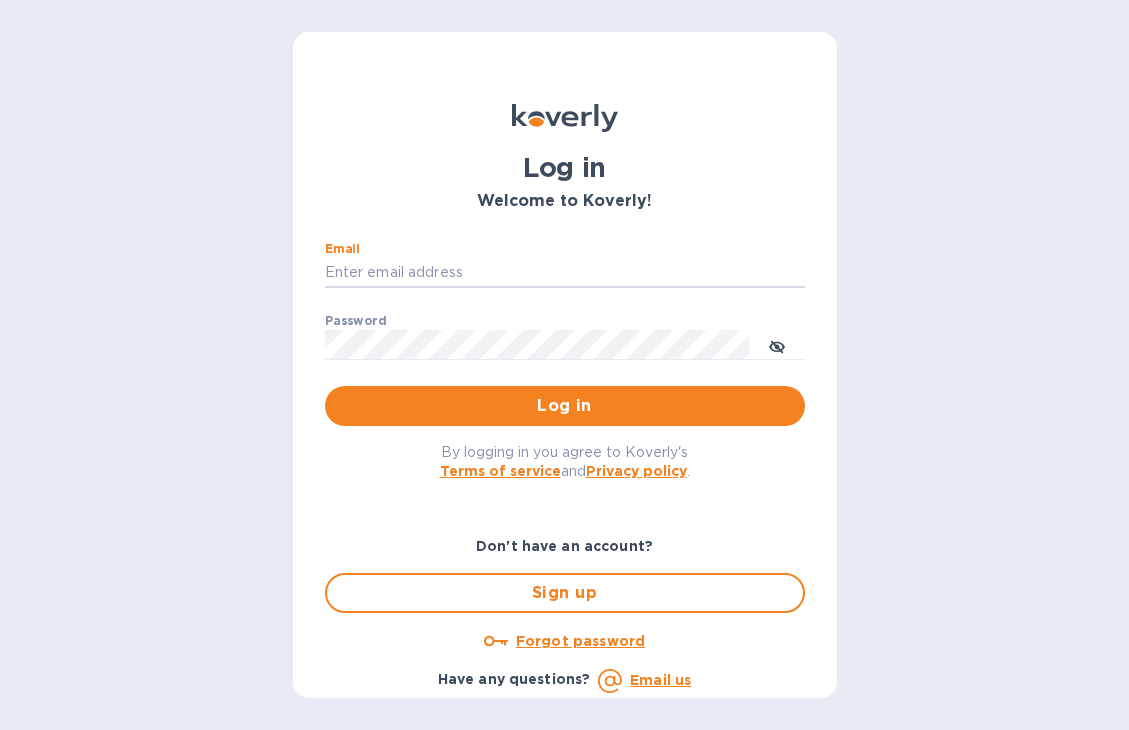 type on "contact[EMAIL_DOMAIN]@example.com" 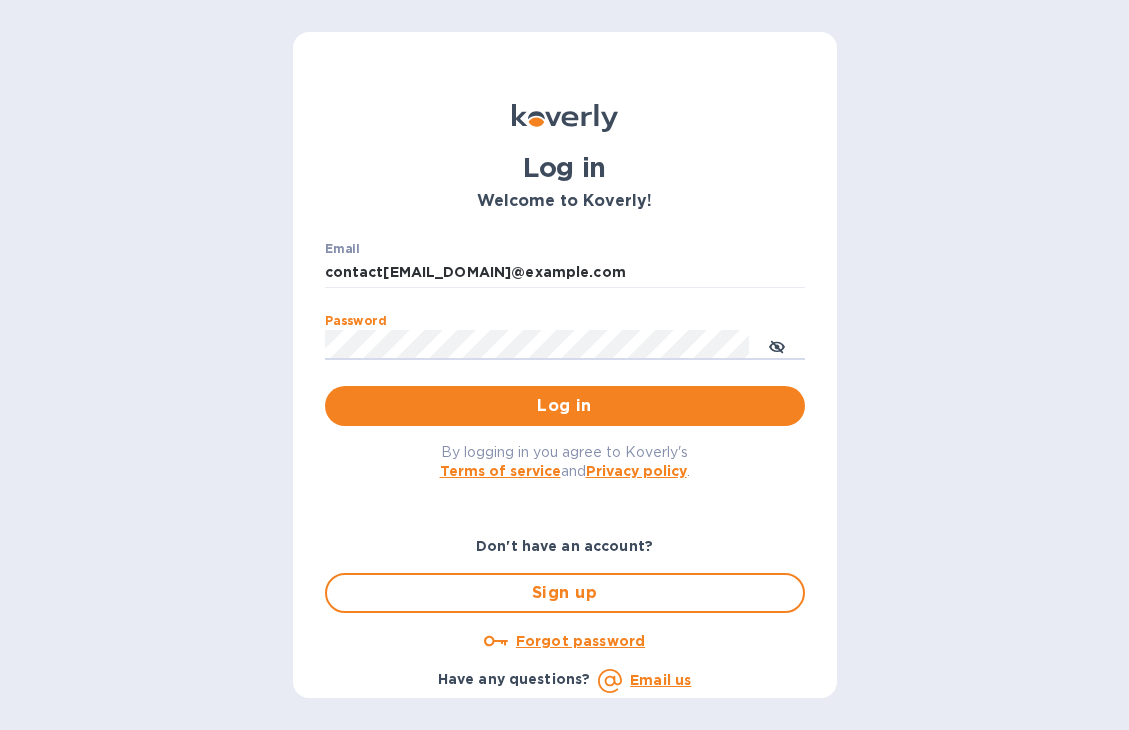click on "Log in" at bounding box center (565, 406) 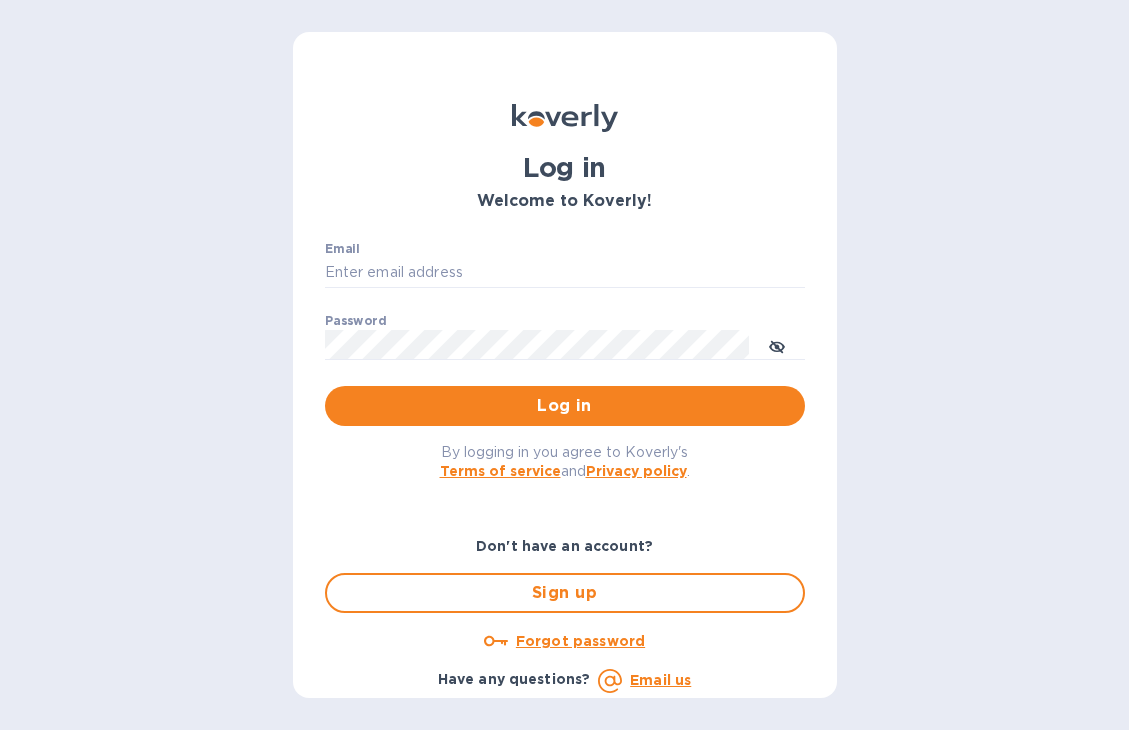 click on "Forgot password" at bounding box center (580, 641) 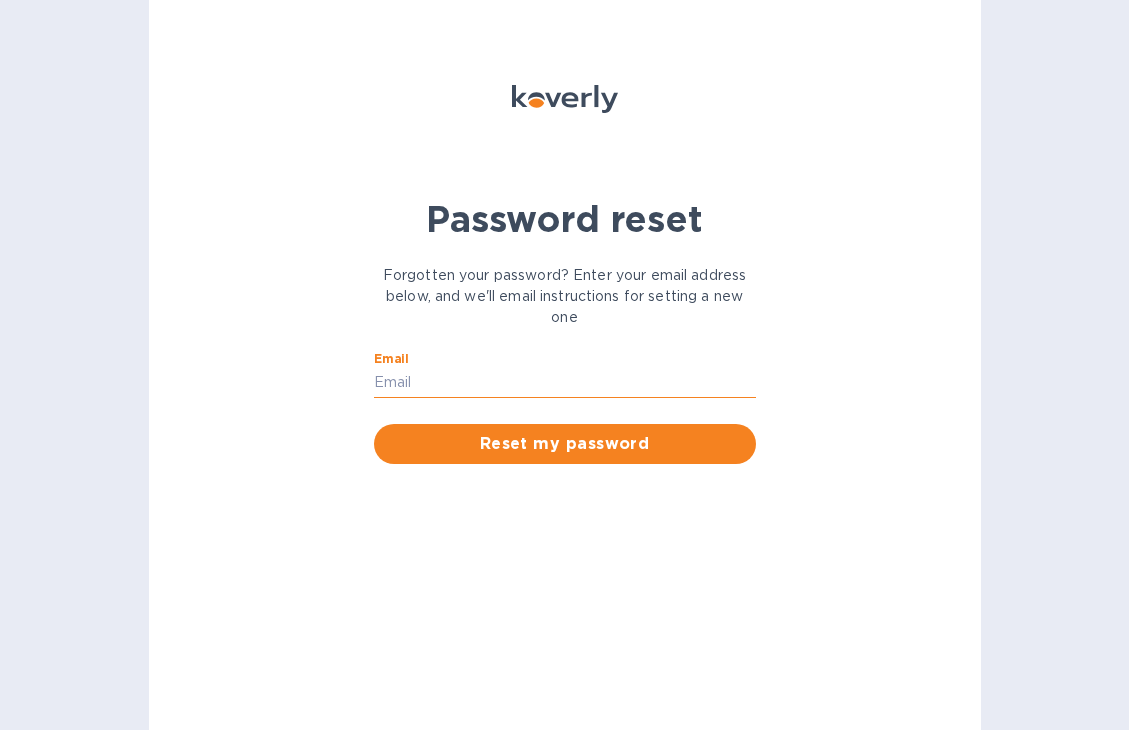 click on "Email" at bounding box center [565, 383] 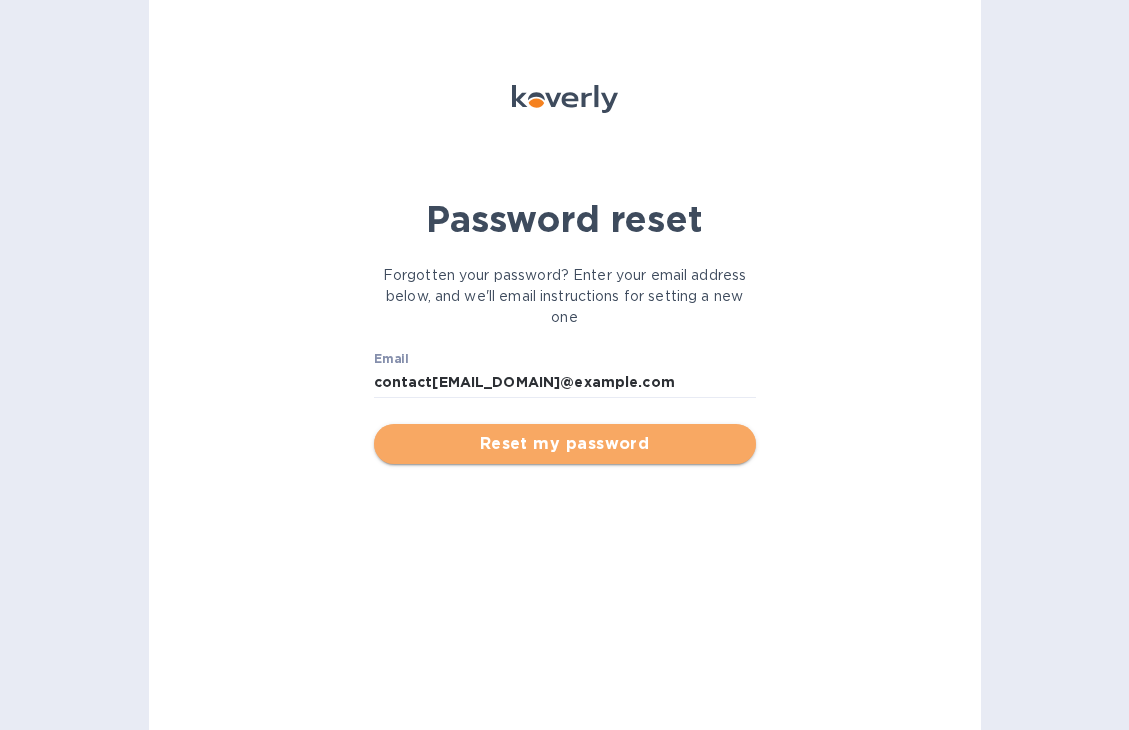 click on "Reset my password" at bounding box center (565, 444) 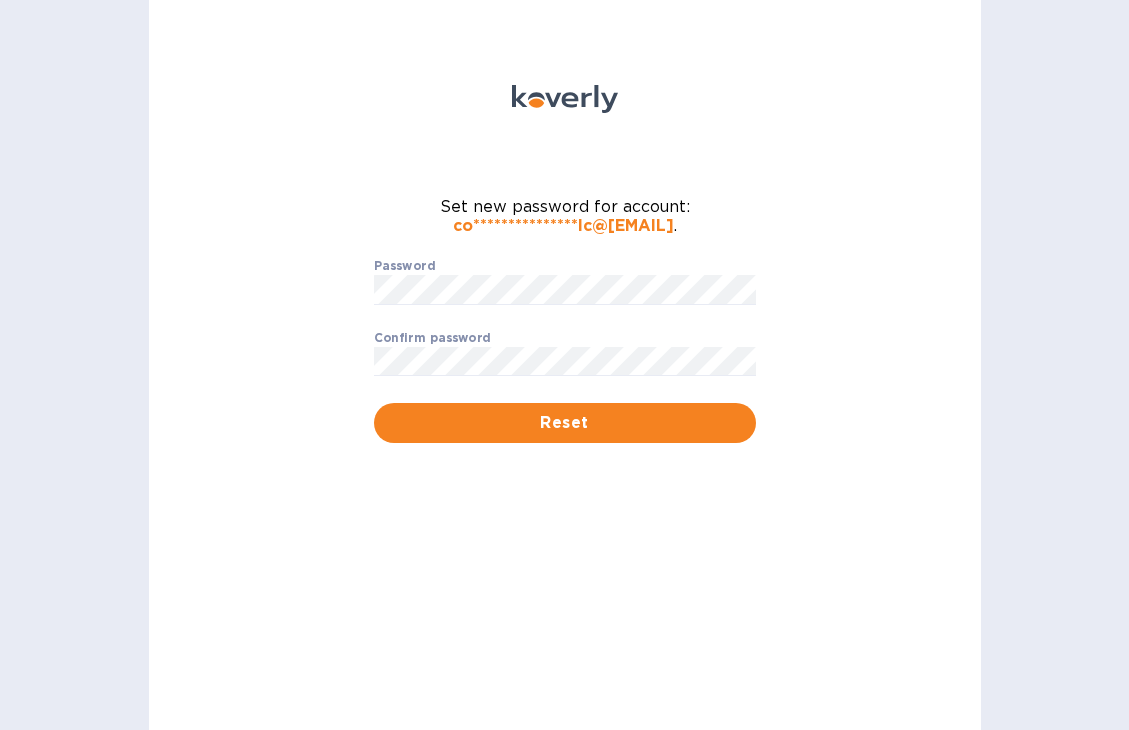 scroll, scrollTop: 0, scrollLeft: 0, axis: both 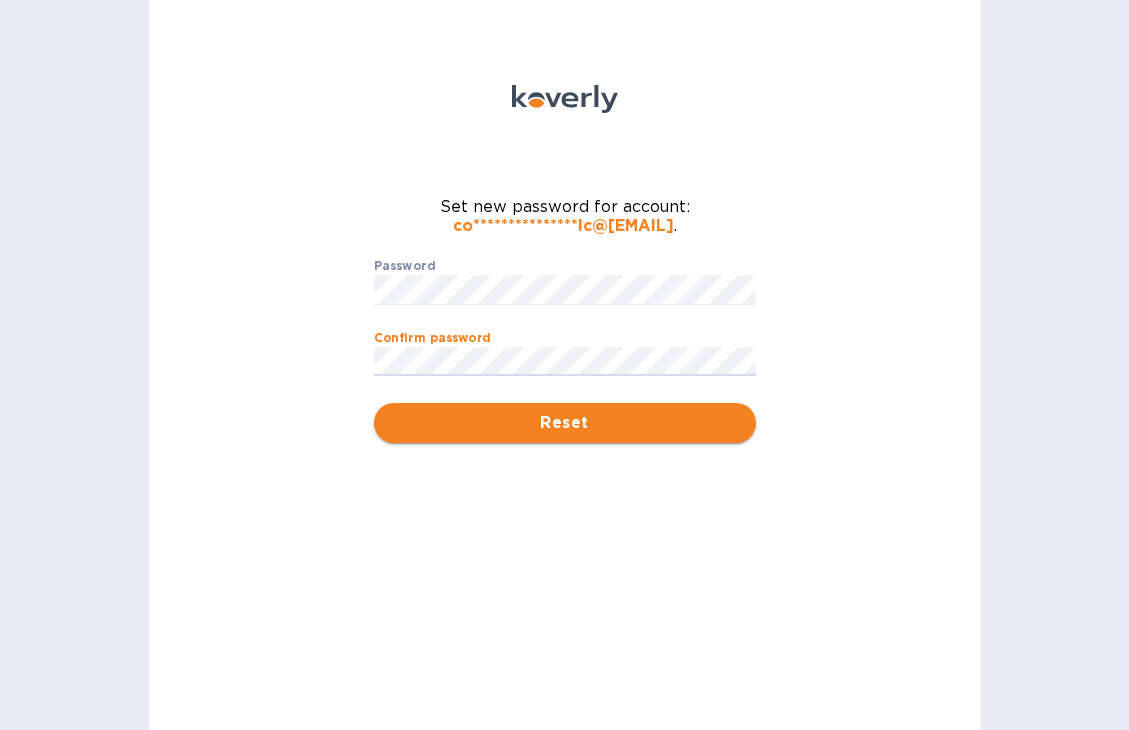 click on "Reset" at bounding box center [565, 423] 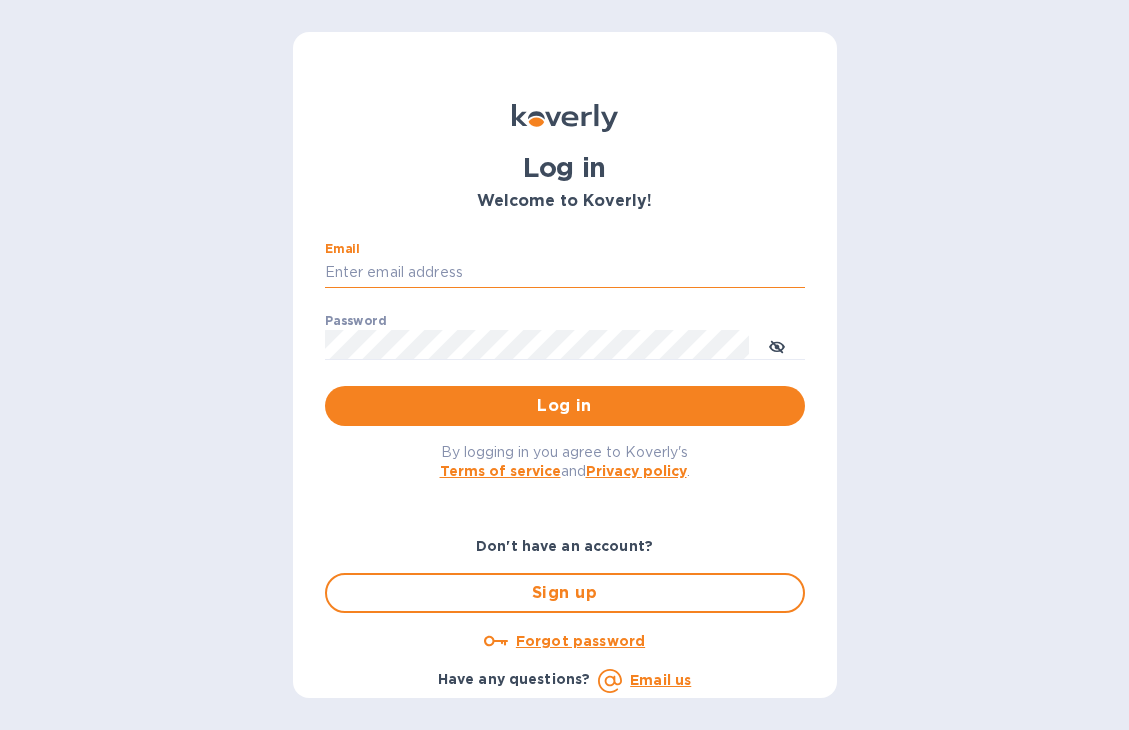 click on "Email" at bounding box center [565, 273] 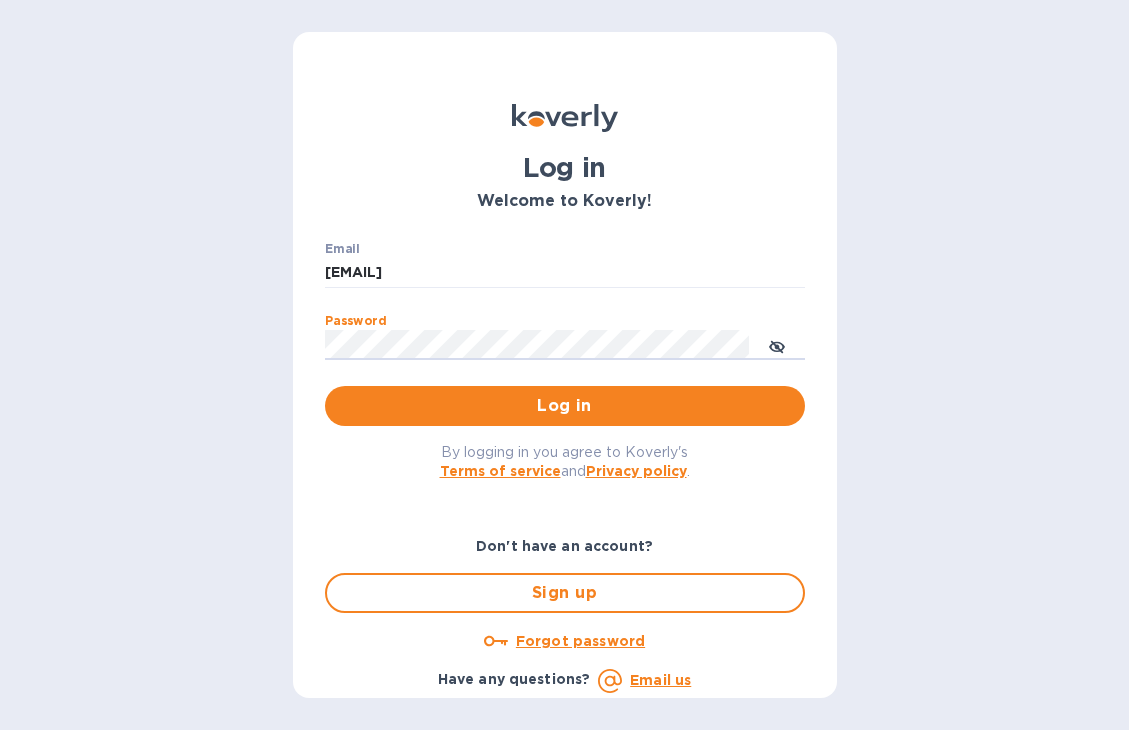 click on "Log in" at bounding box center [565, 406] 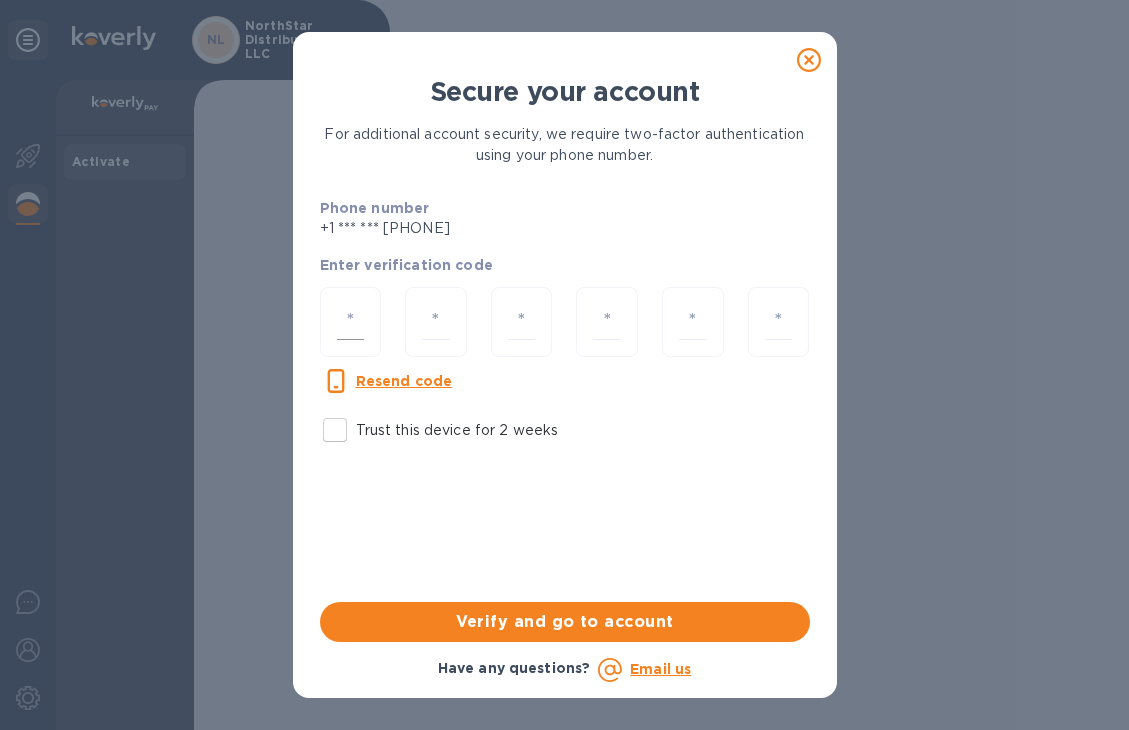 click at bounding box center (351, 322) 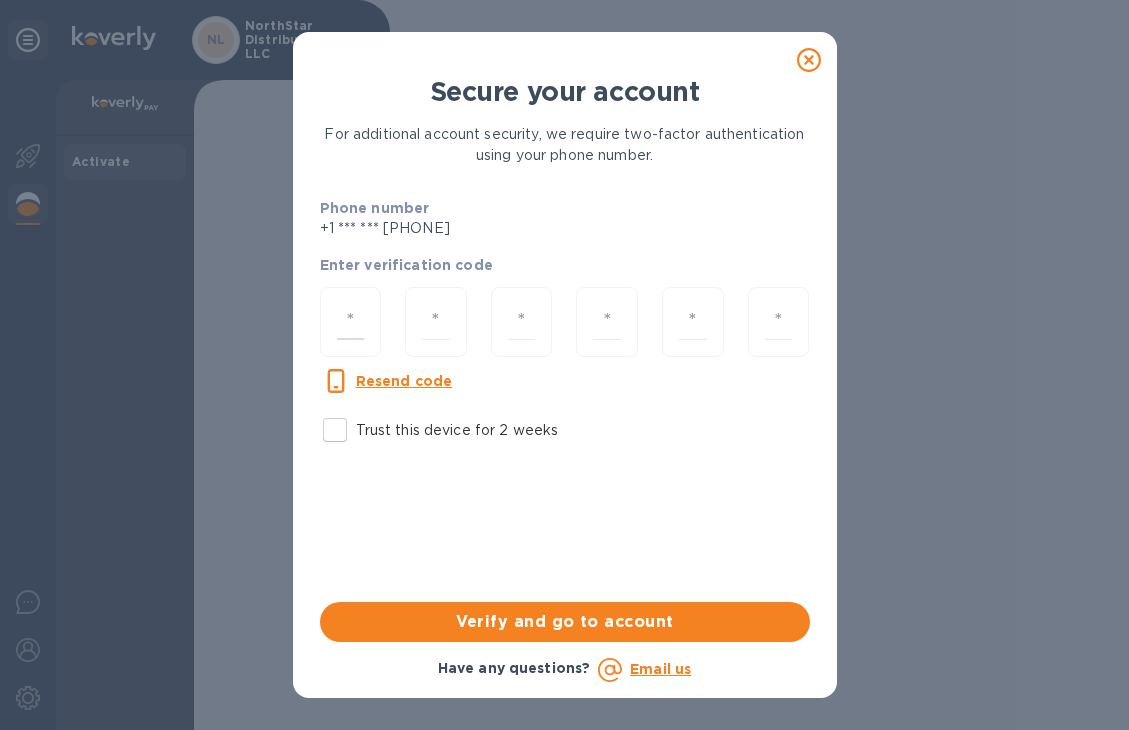 click on "Resend code" at bounding box center [404, 381] 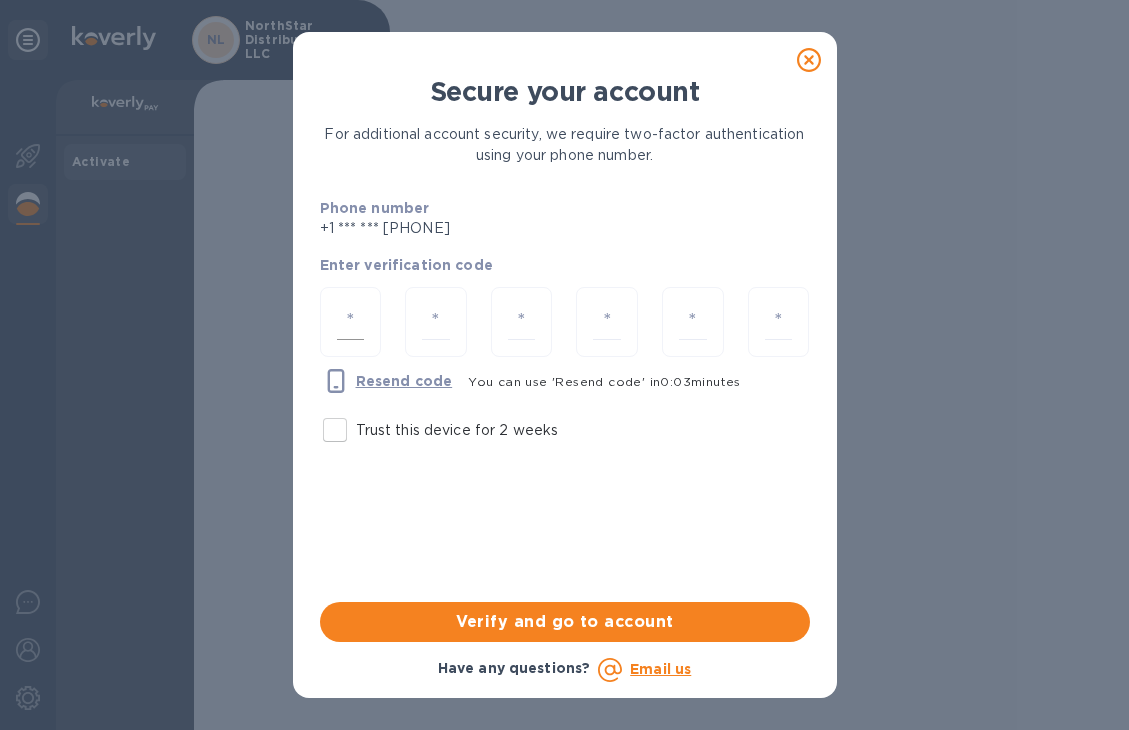 click at bounding box center (351, 322) 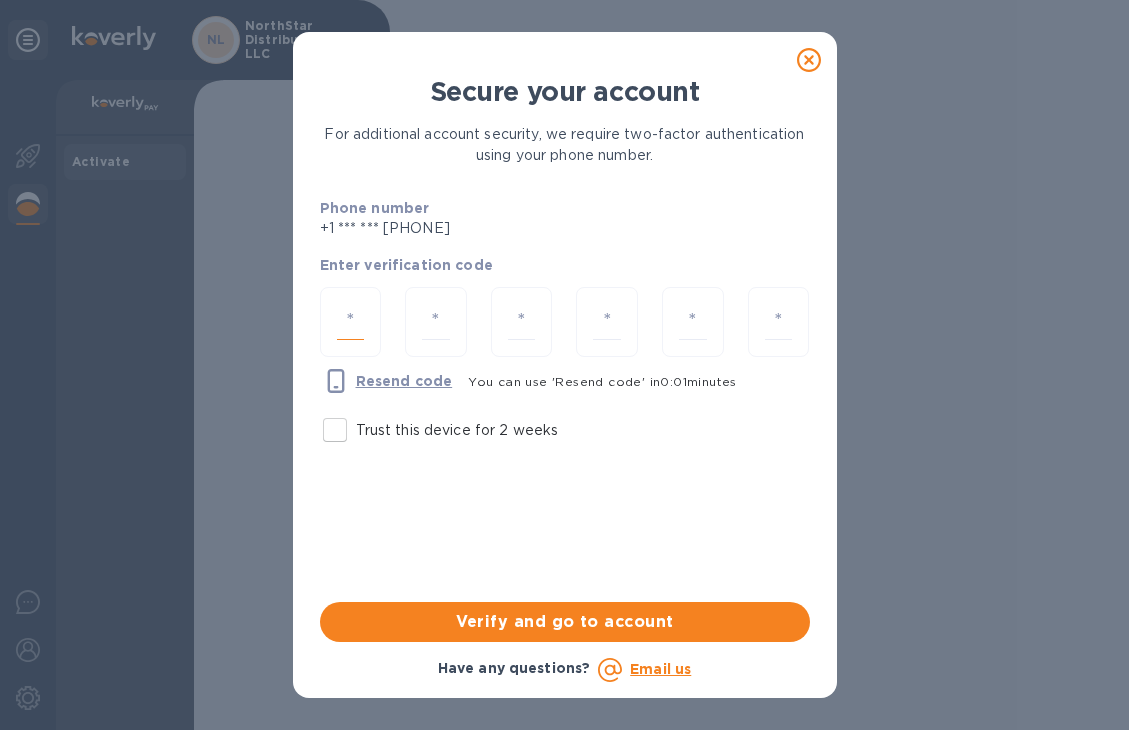 type on "9" 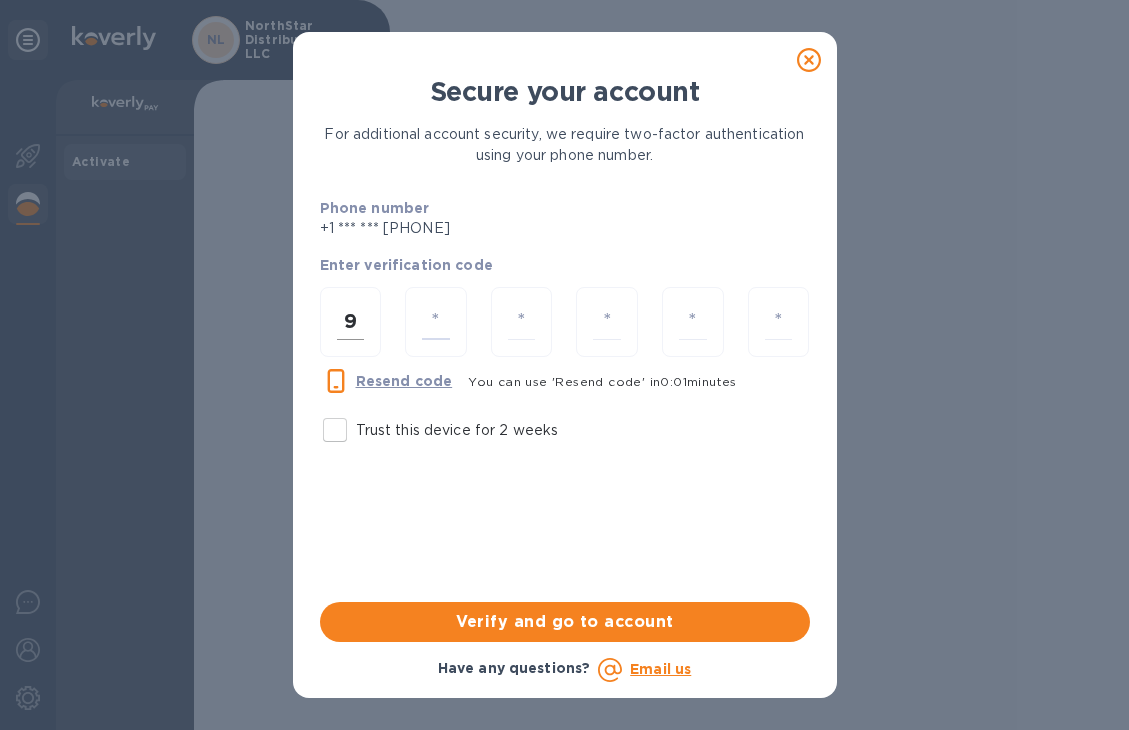 type on "2" 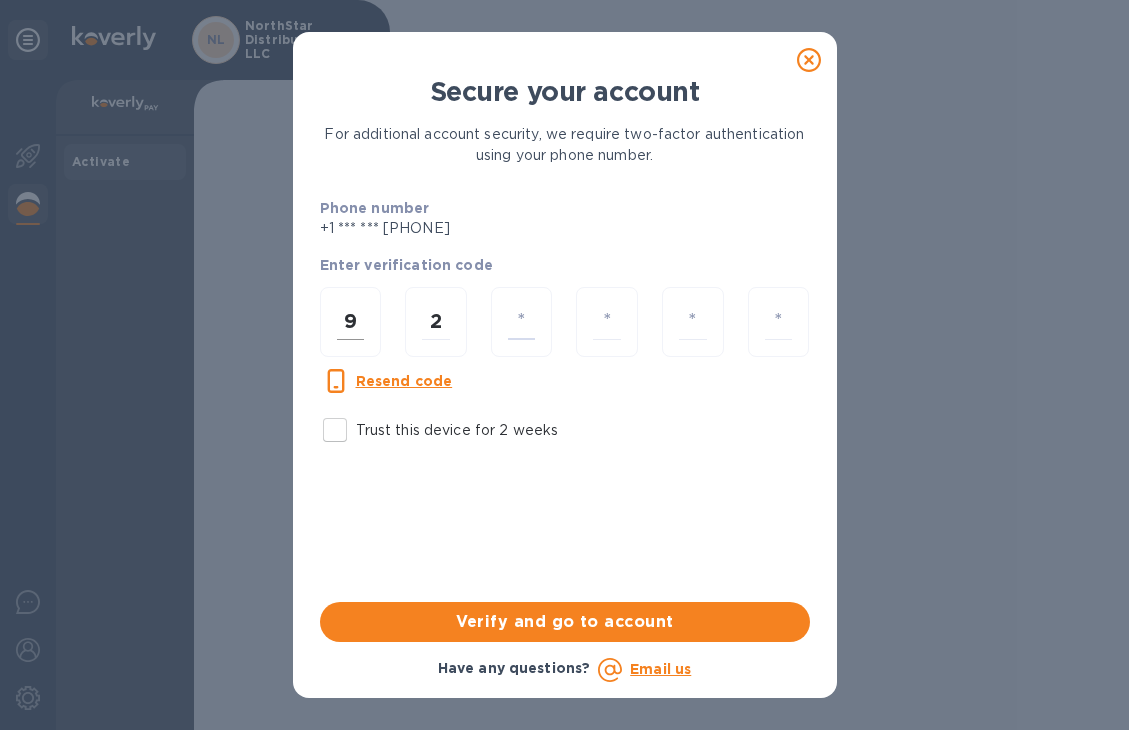 type on "9" 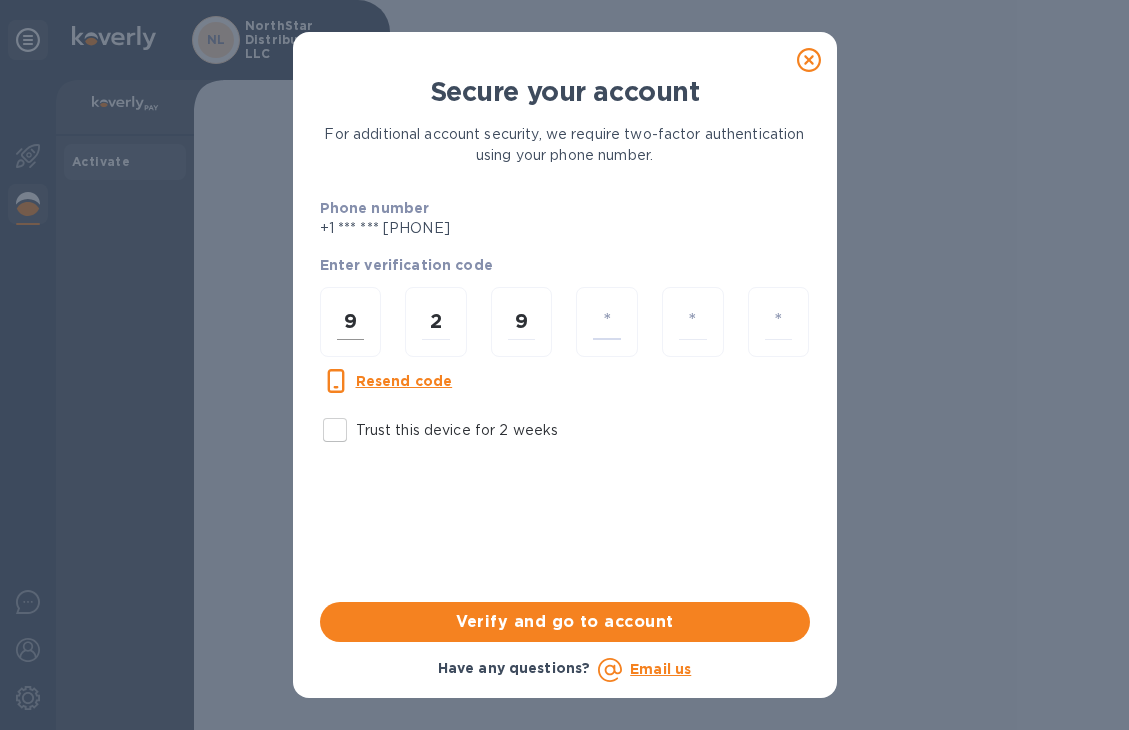 type on "2" 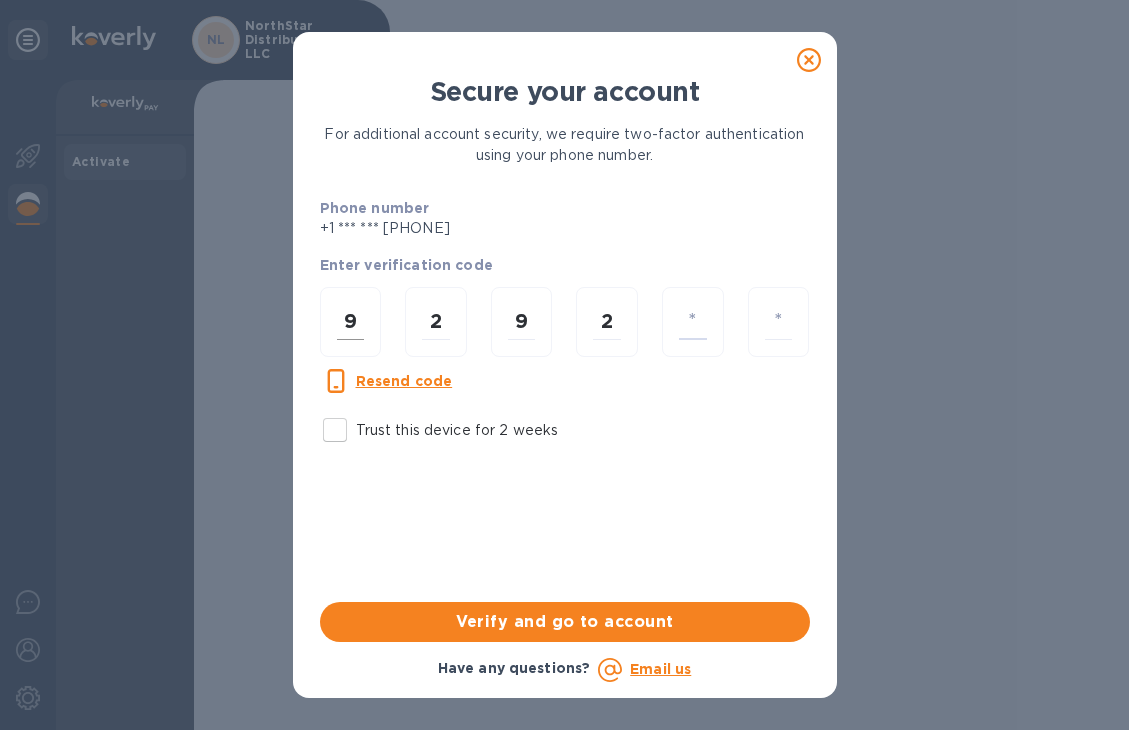 type on "9" 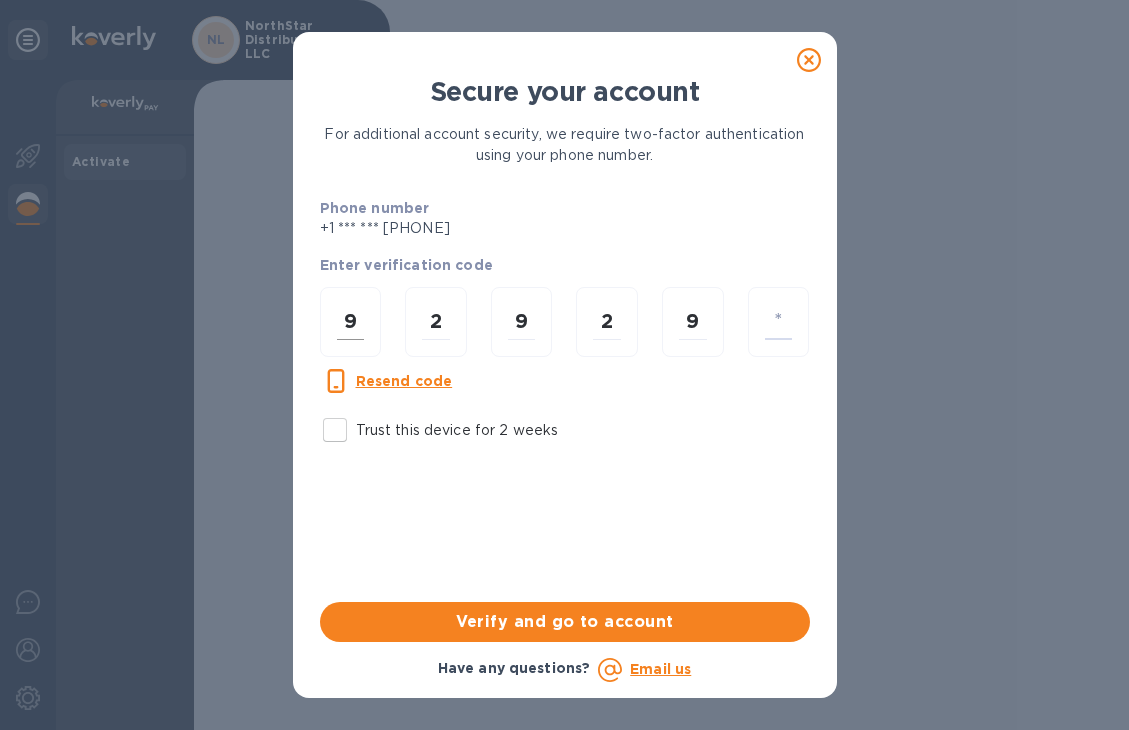 type on "1" 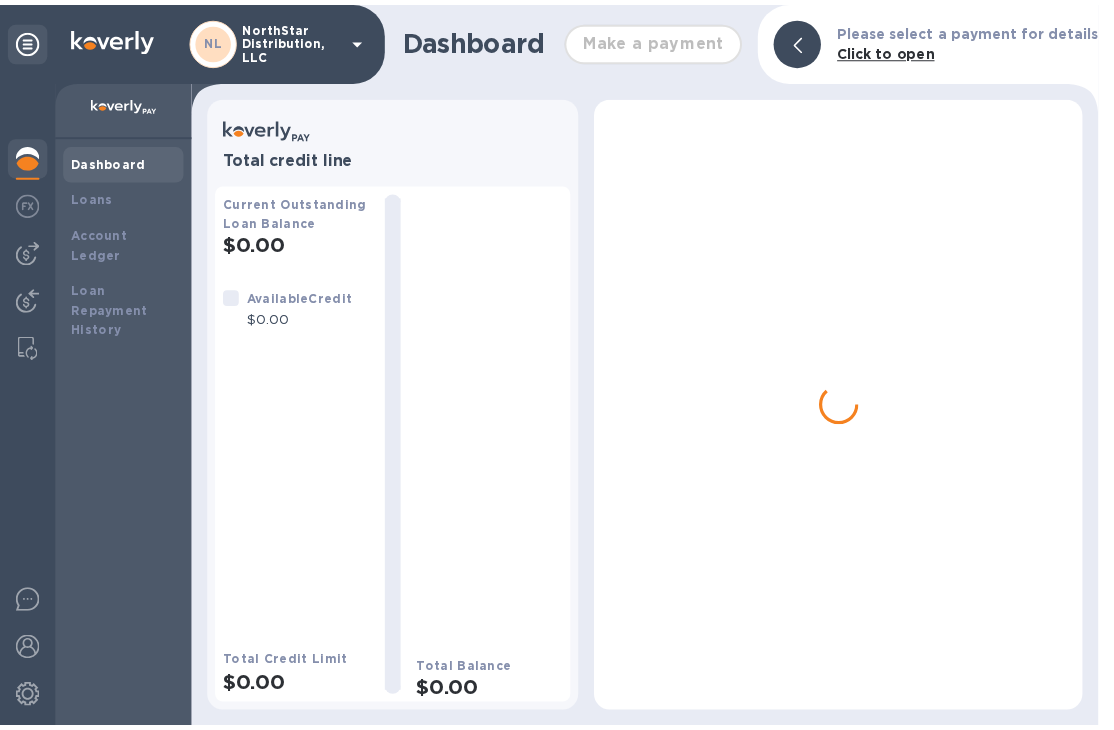 scroll, scrollTop: 0, scrollLeft: 0, axis: both 